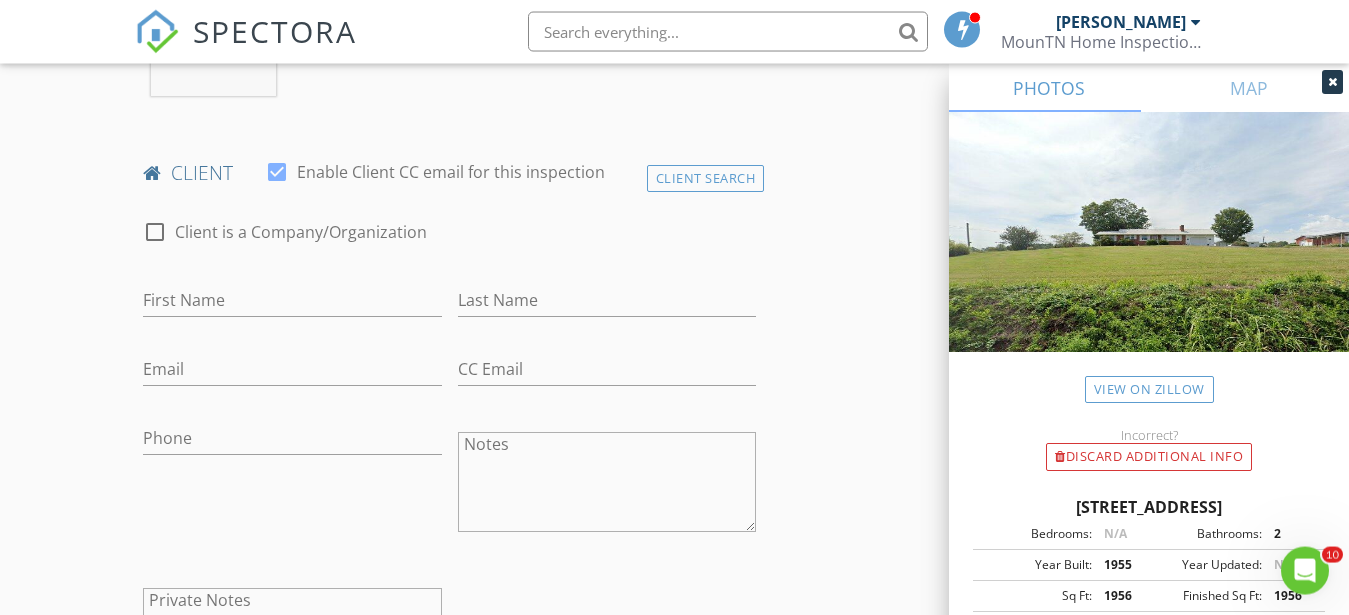 scroll, scrollTop: 931, scrollLeft: 0, axis: vertical 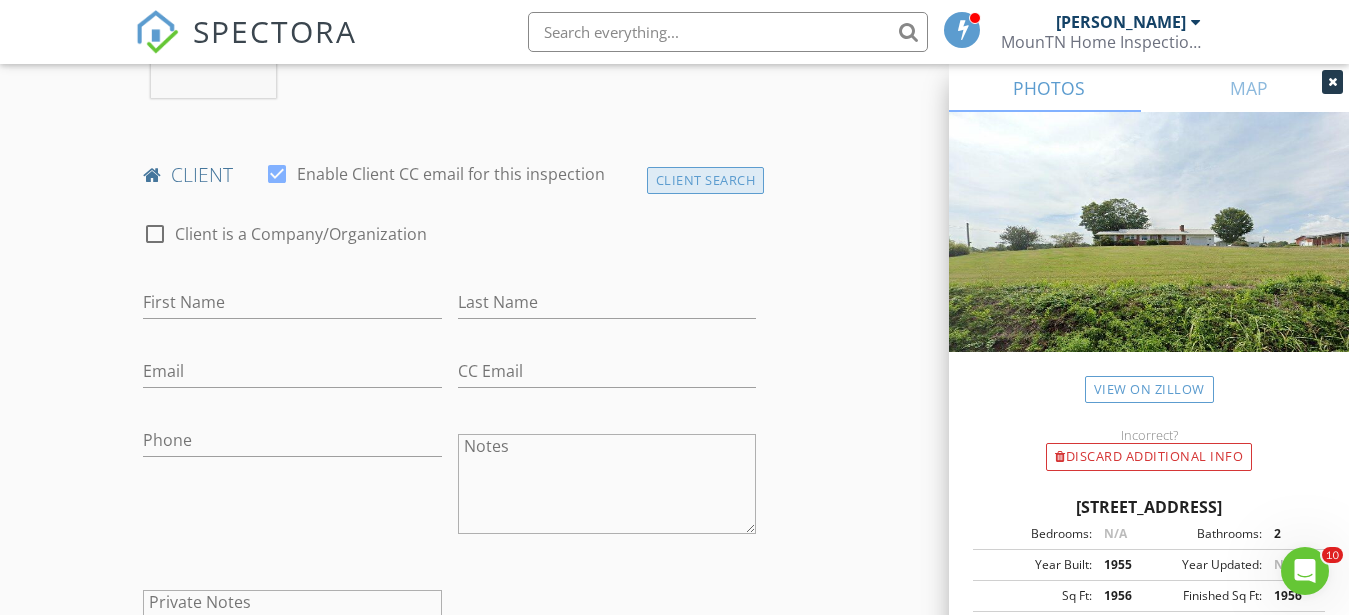 click on "Client Search" at bounding box center [706, 180] 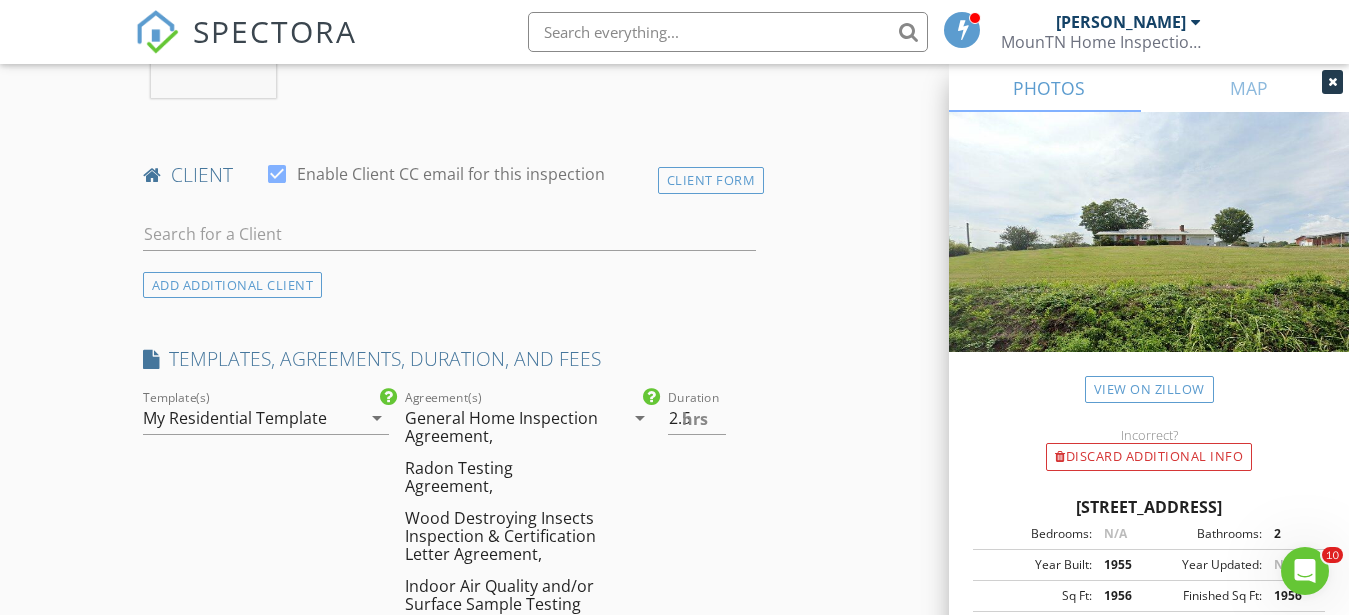 click at bounding box center (450, 238) 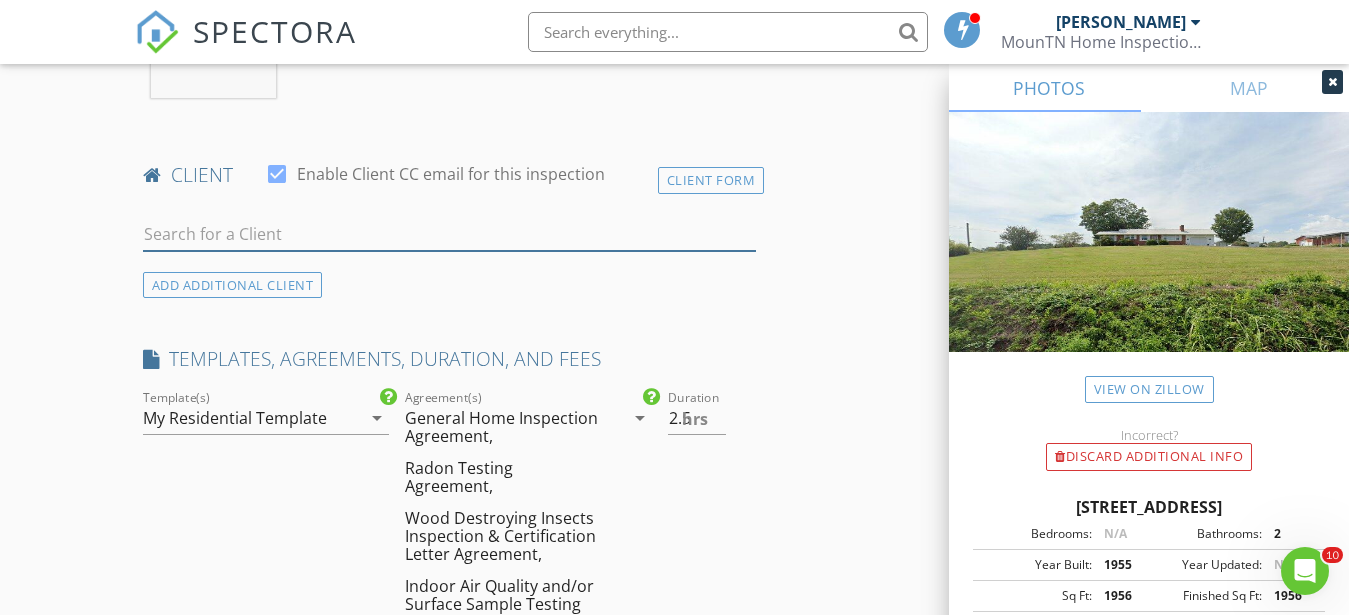 click at bounding box center (450, 234) 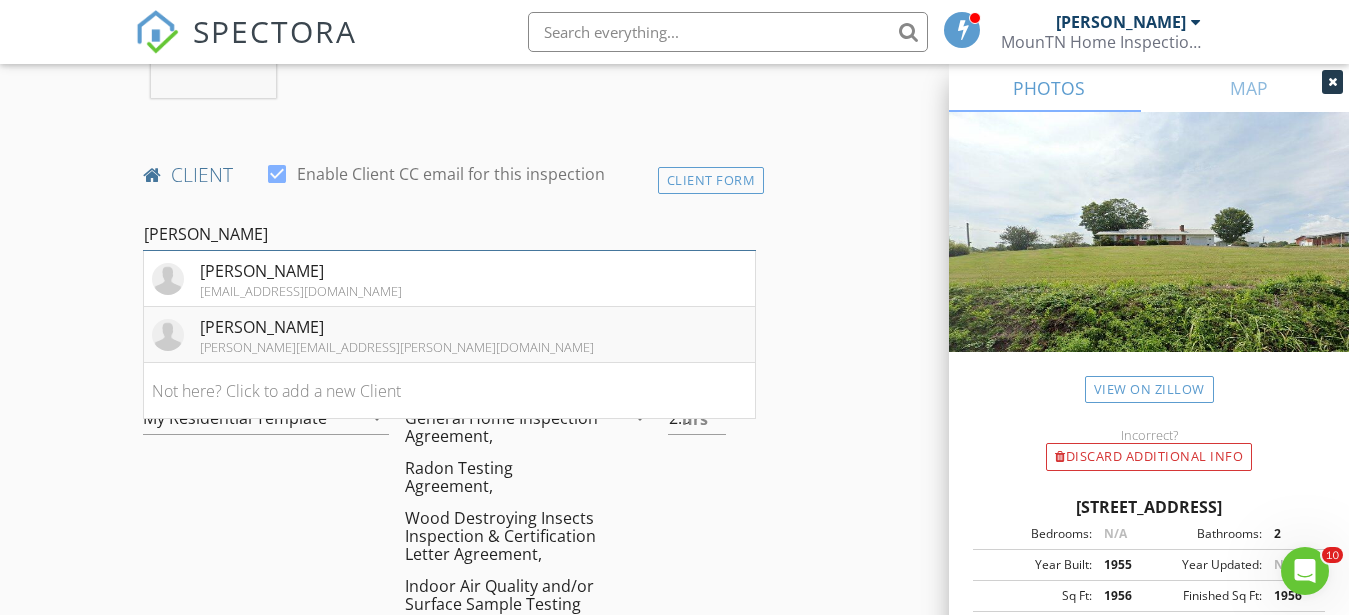 type on "Jacque" 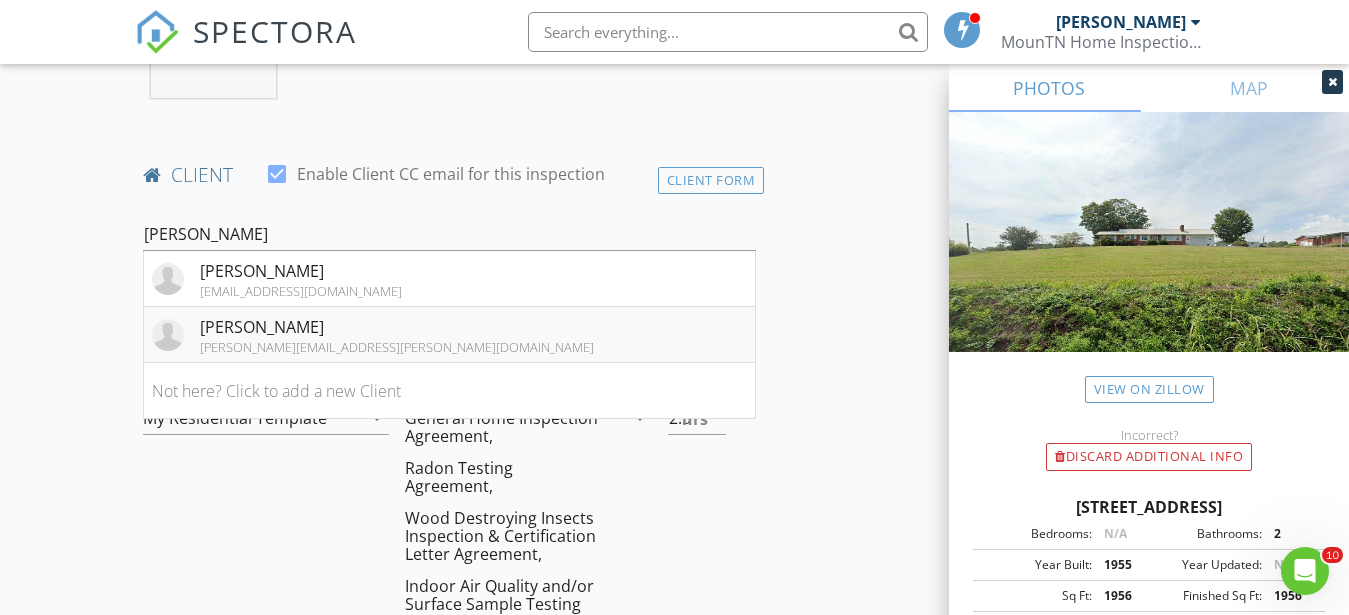 click on "[PERSON_NAME]" at bounding box center (397, 327) 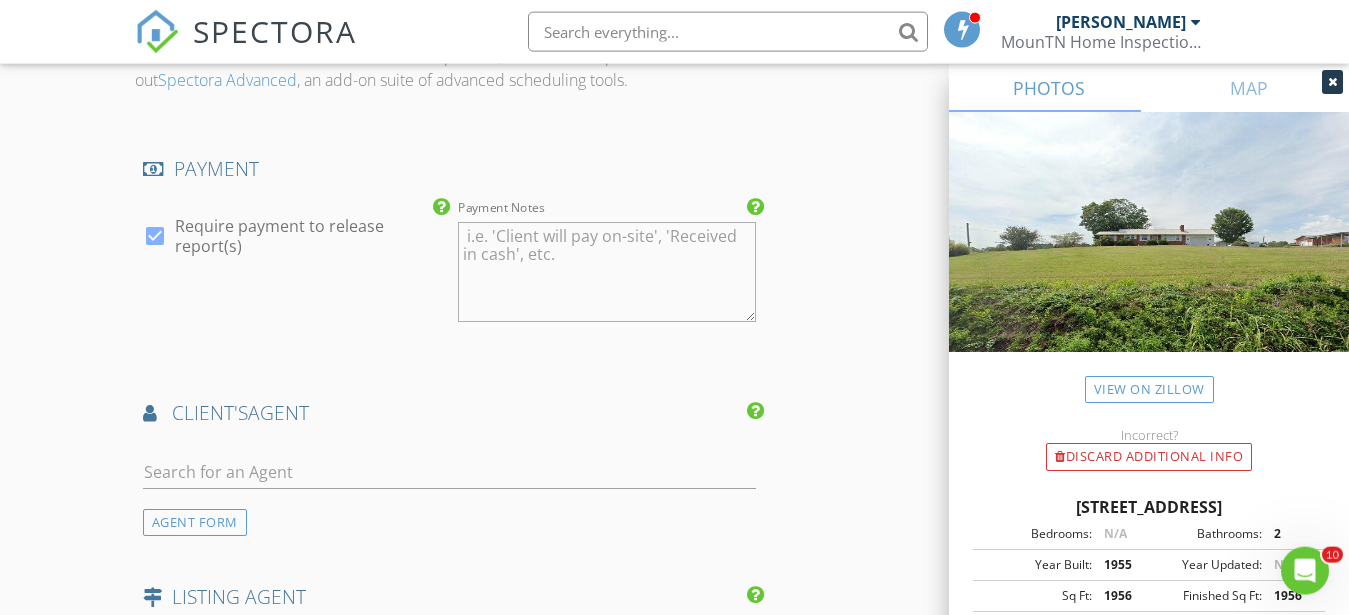 scroll, scrollTop: 3481, scrollLeft: 0, axis: vertical 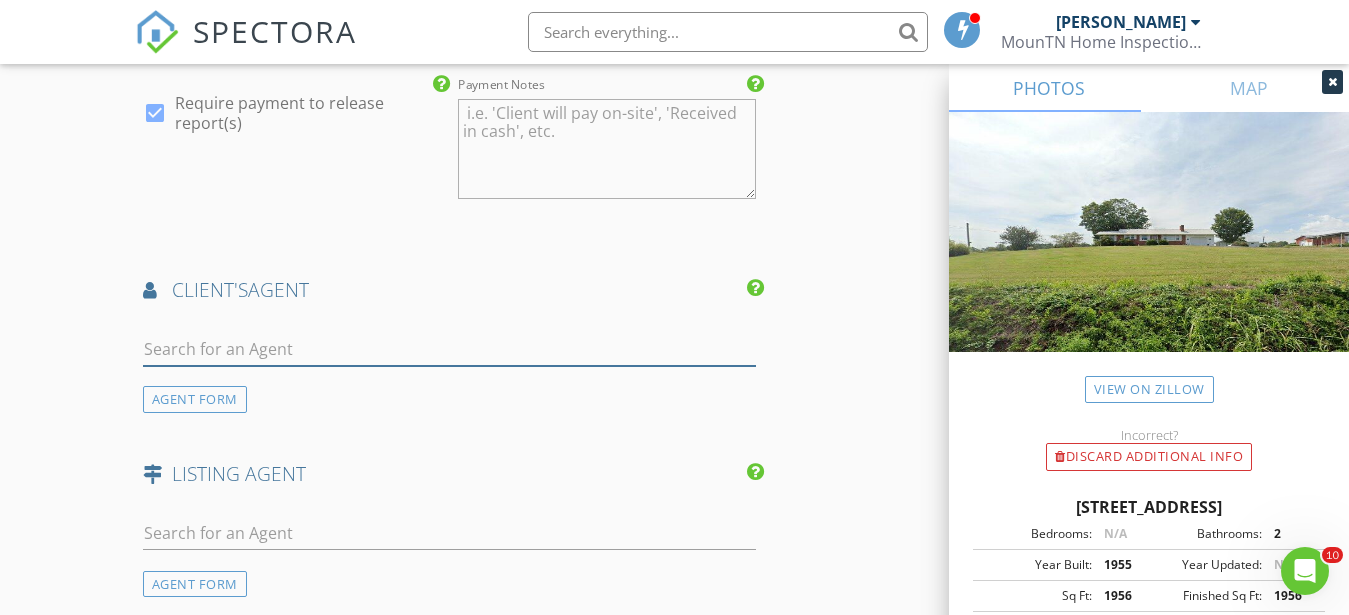 click at bounding box center [450, 349] 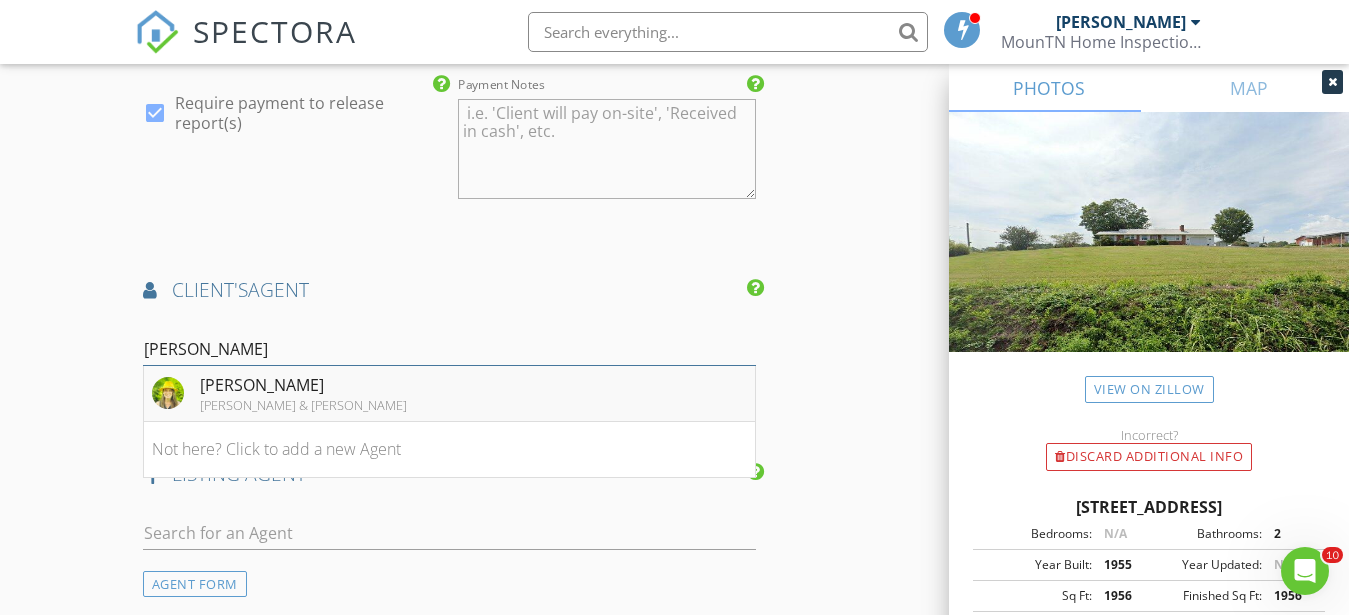 type on "[PERSON_NAME]" 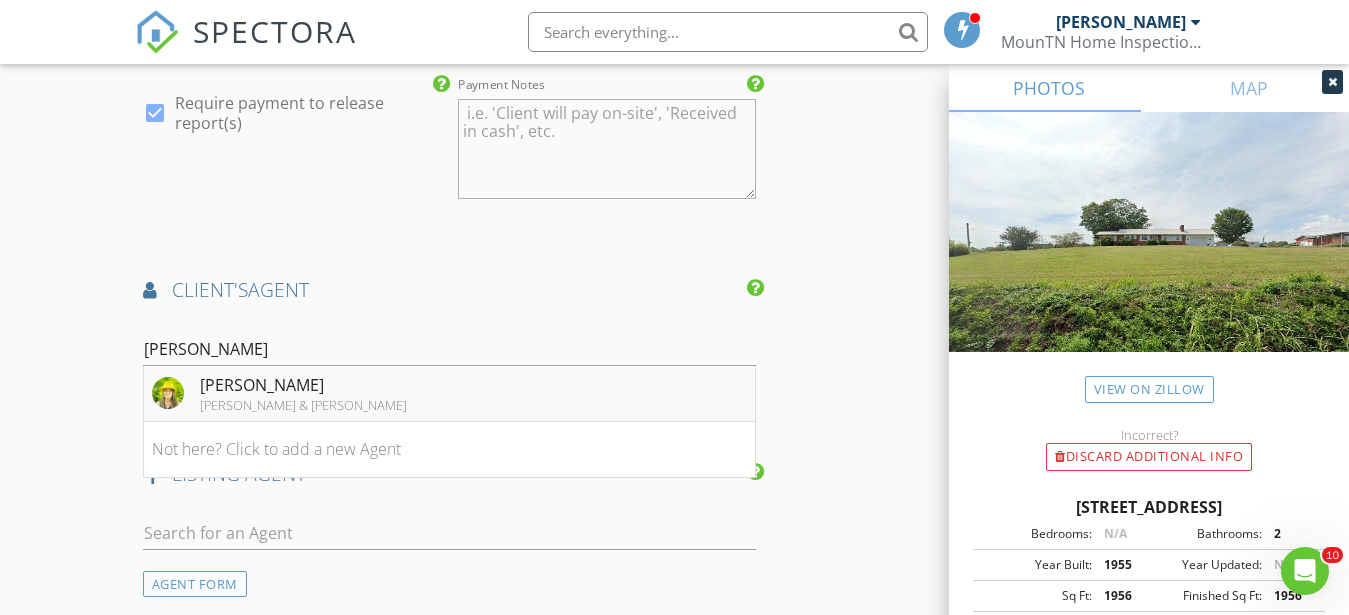 click on "[PERSON_NAME]" at bounding box center (303, 385) 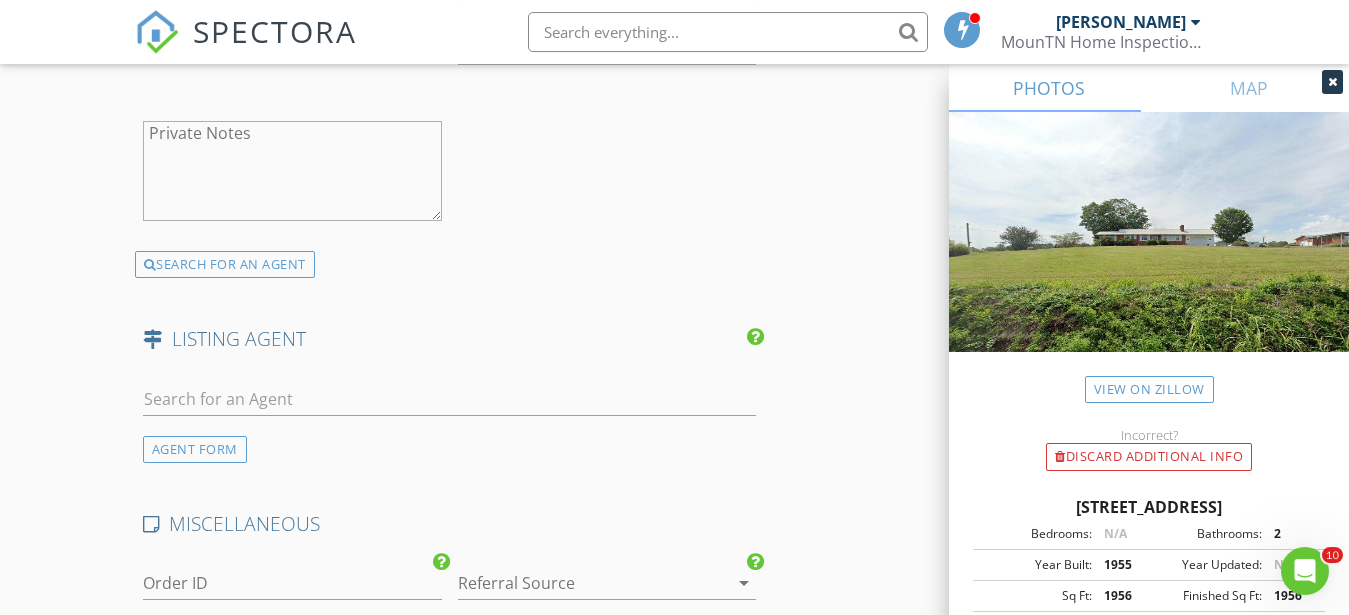 scroll, scrollTop: 4297, scrollLeft: 0, axis: vertical 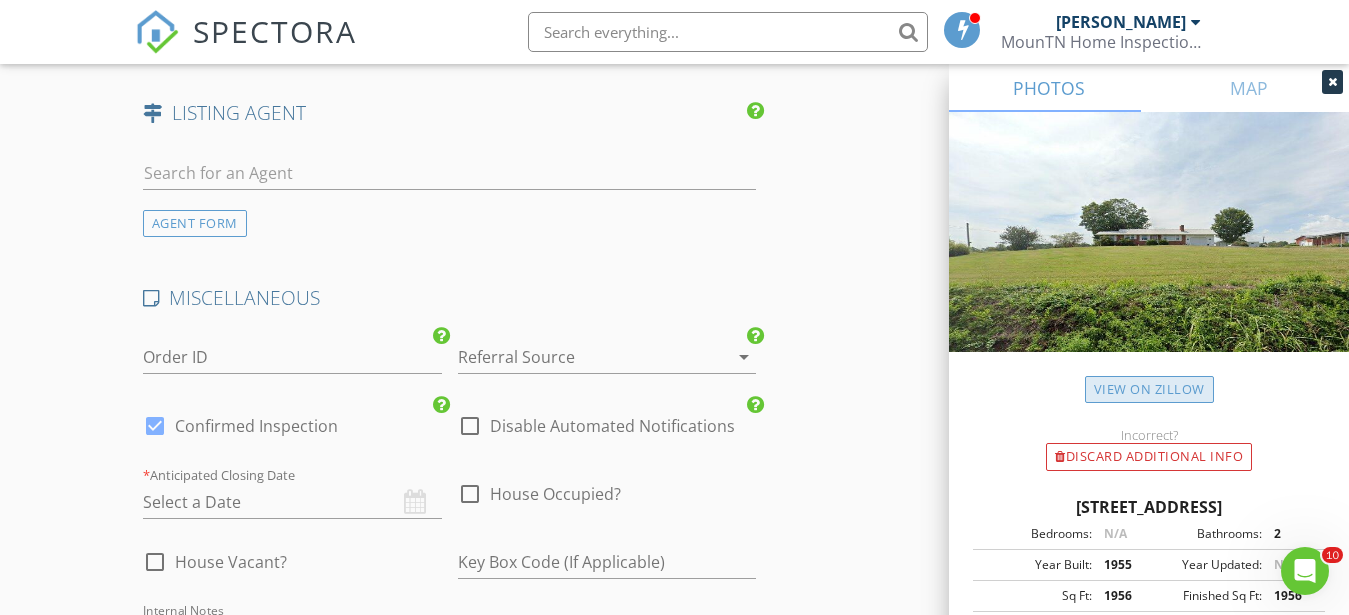 click on "View on Zillow" at bounding box center (1149, 389) 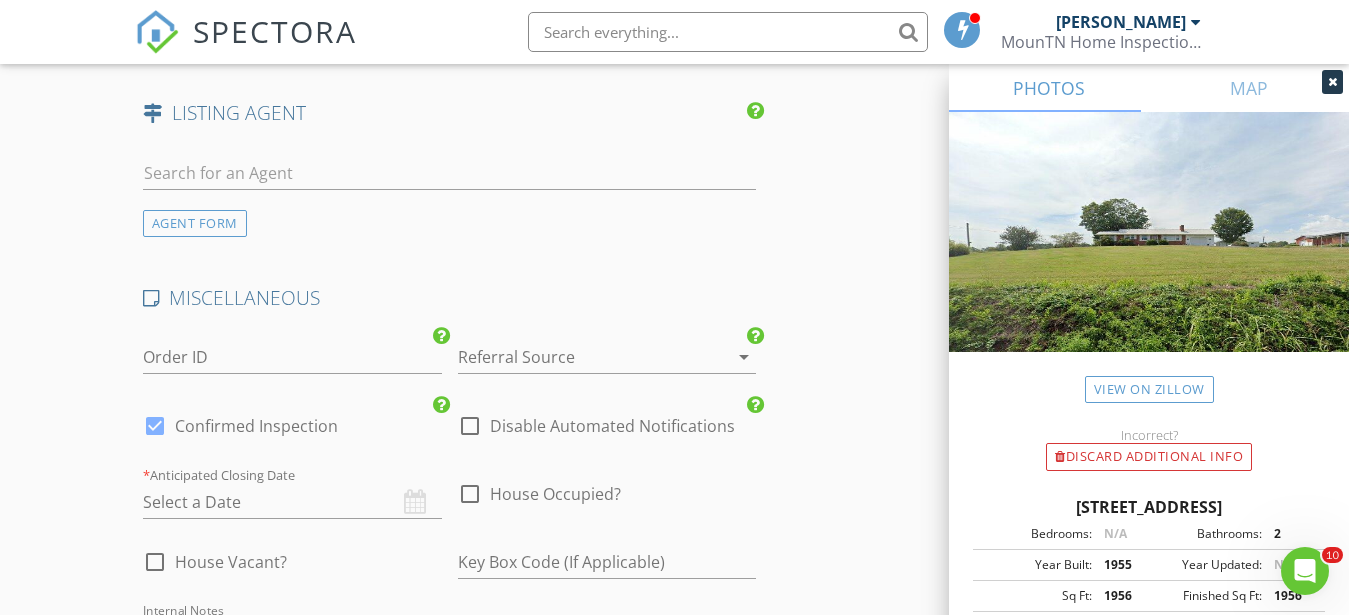 click at bounding box center (470, 494) 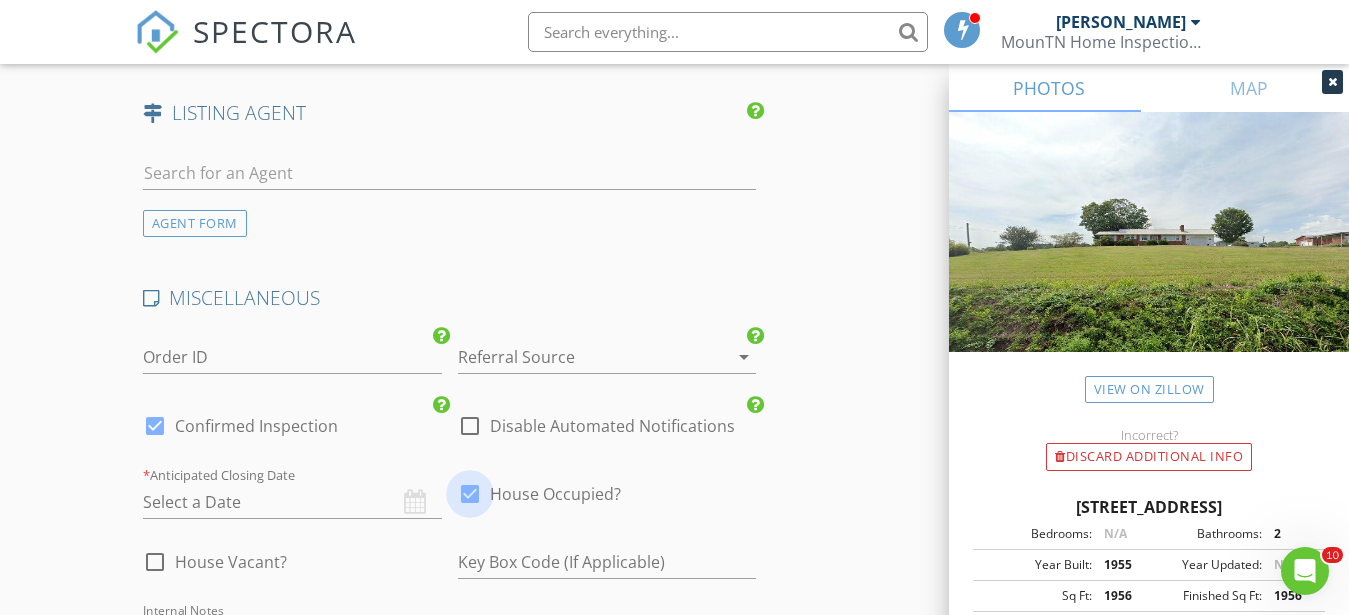 type on "2.5" 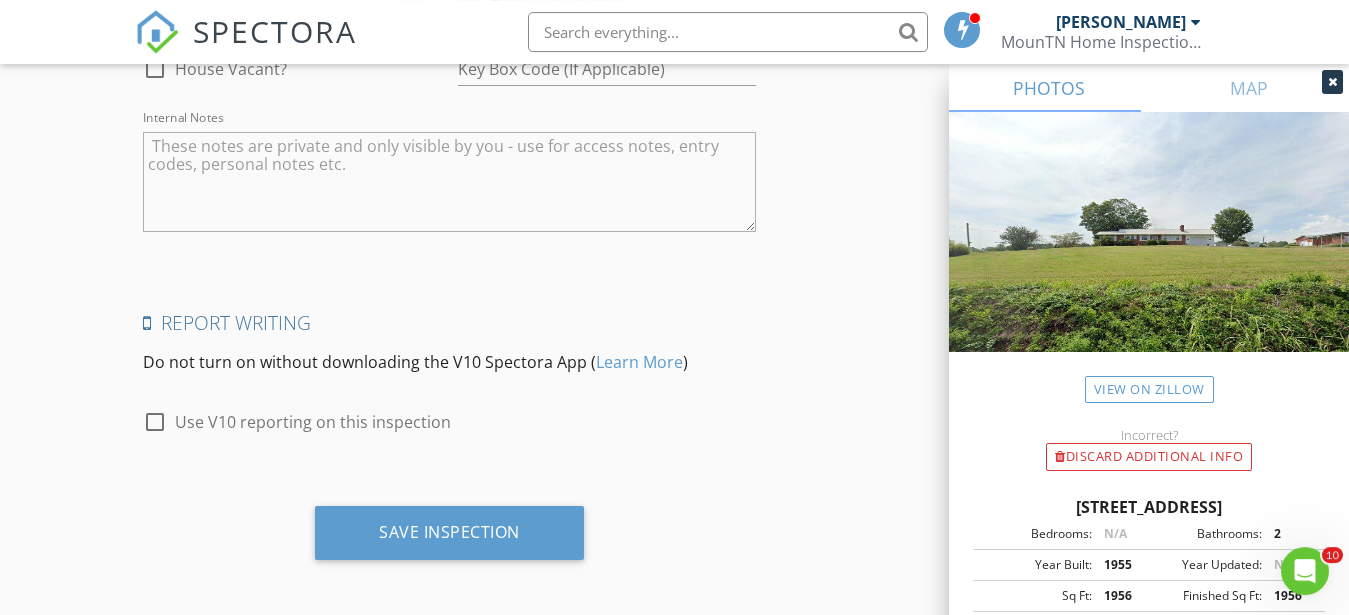 scroll, scrollTop: 4794, scrollLeft: 0, axis: vertical 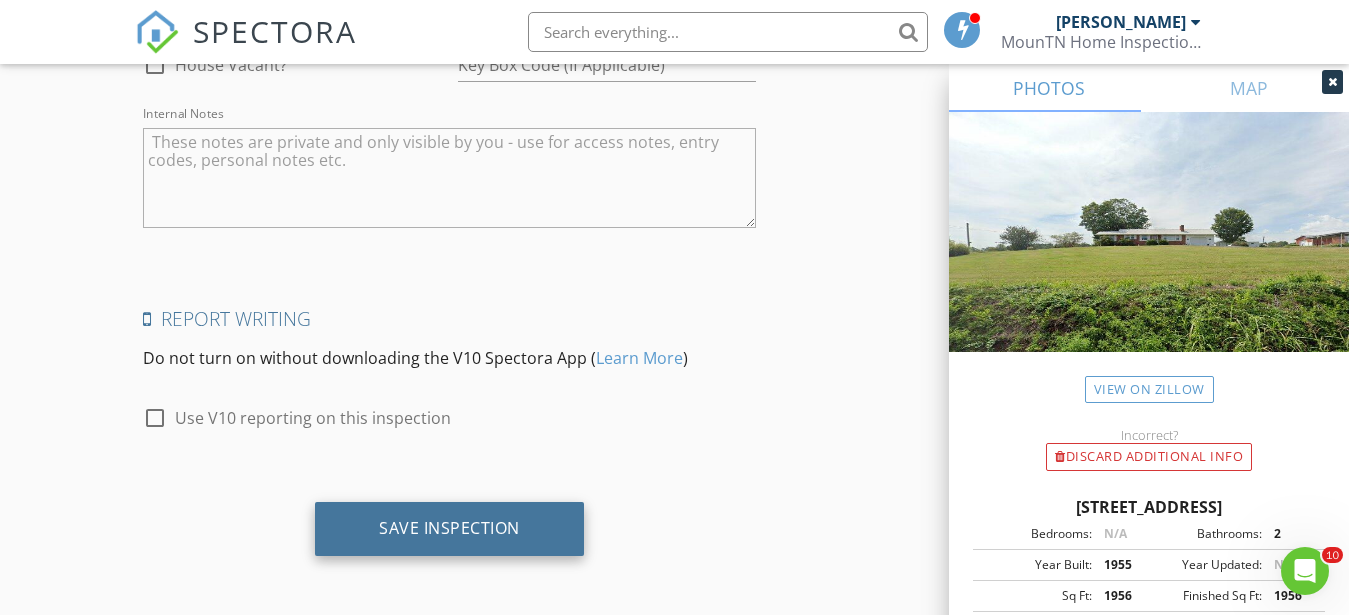 click on "Save Inspection" at bounding box center (449, 528) 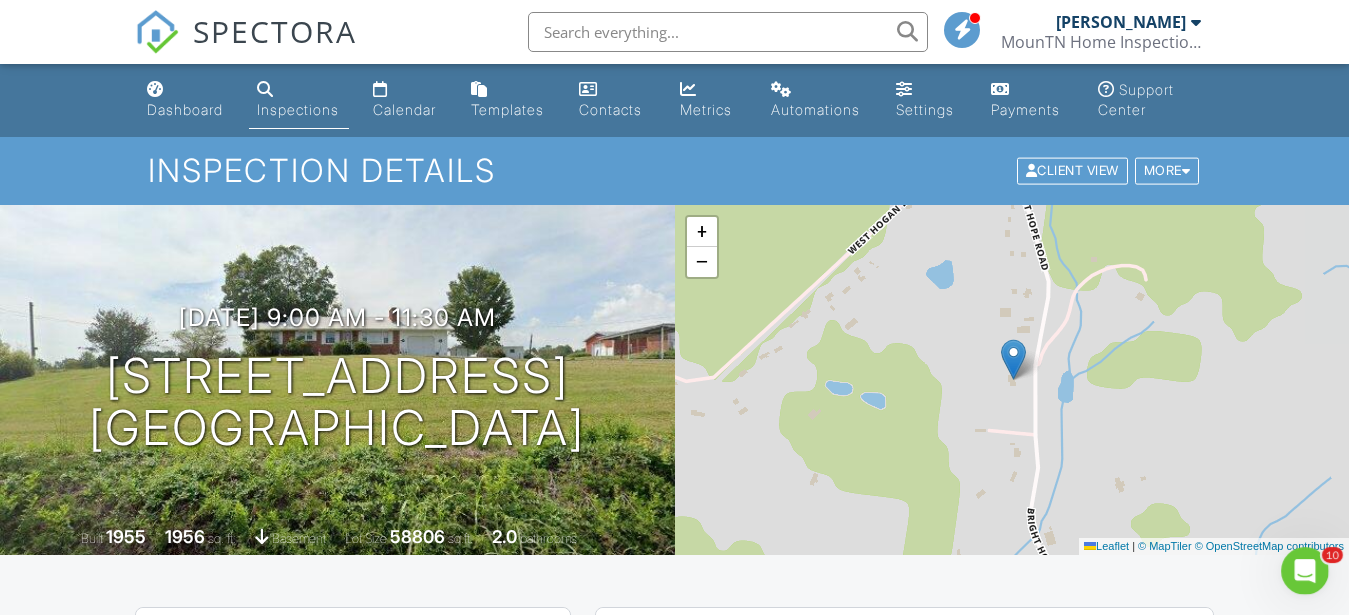 scroll, scrollTop: 0, scrollLeft: 0, axis: both 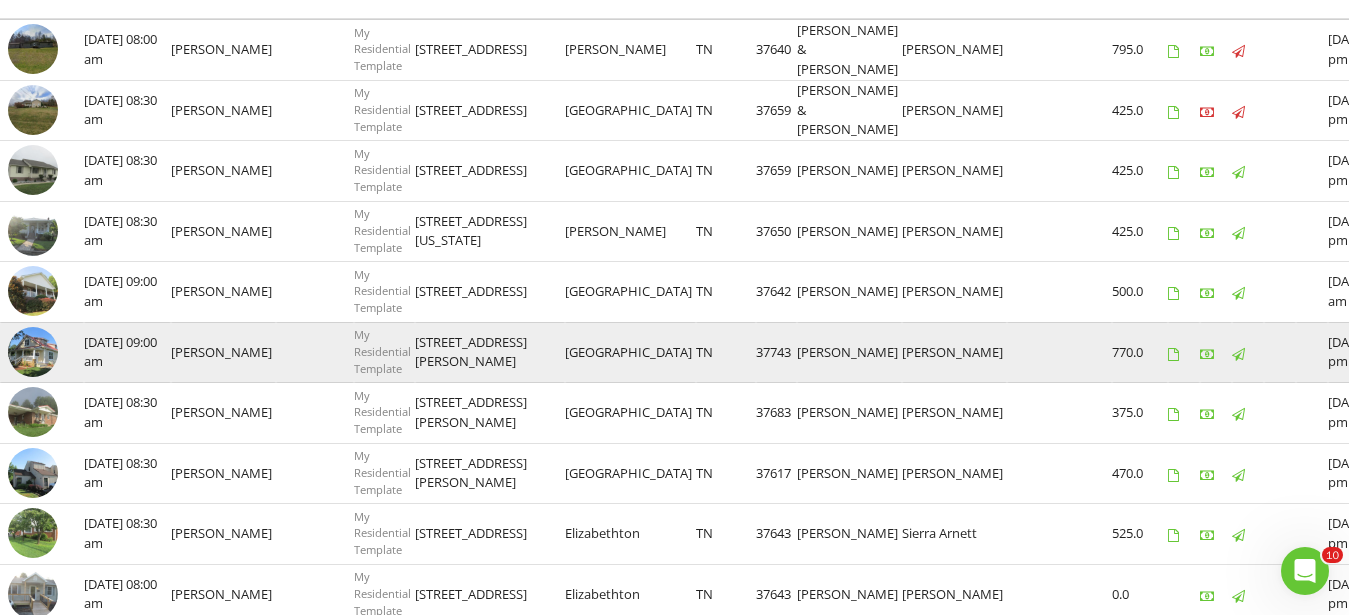 click at bounding box center [33, 352] 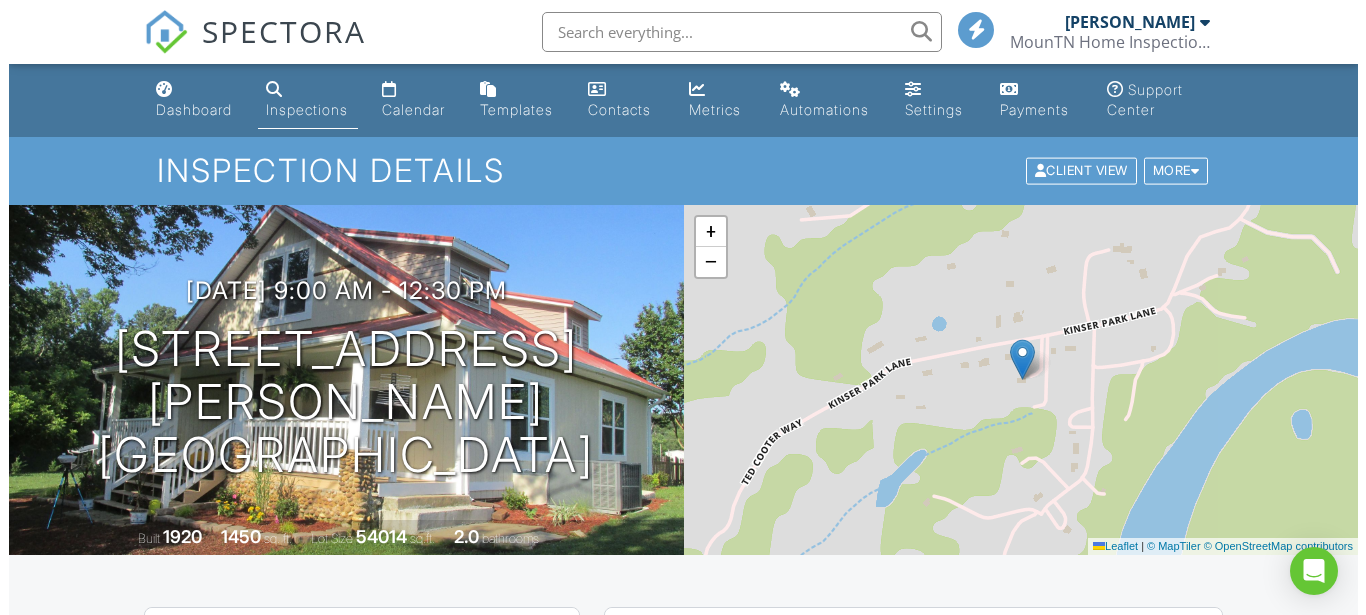 scroll, scrollTop: 408, scrollLeft: 0, axis: vertical 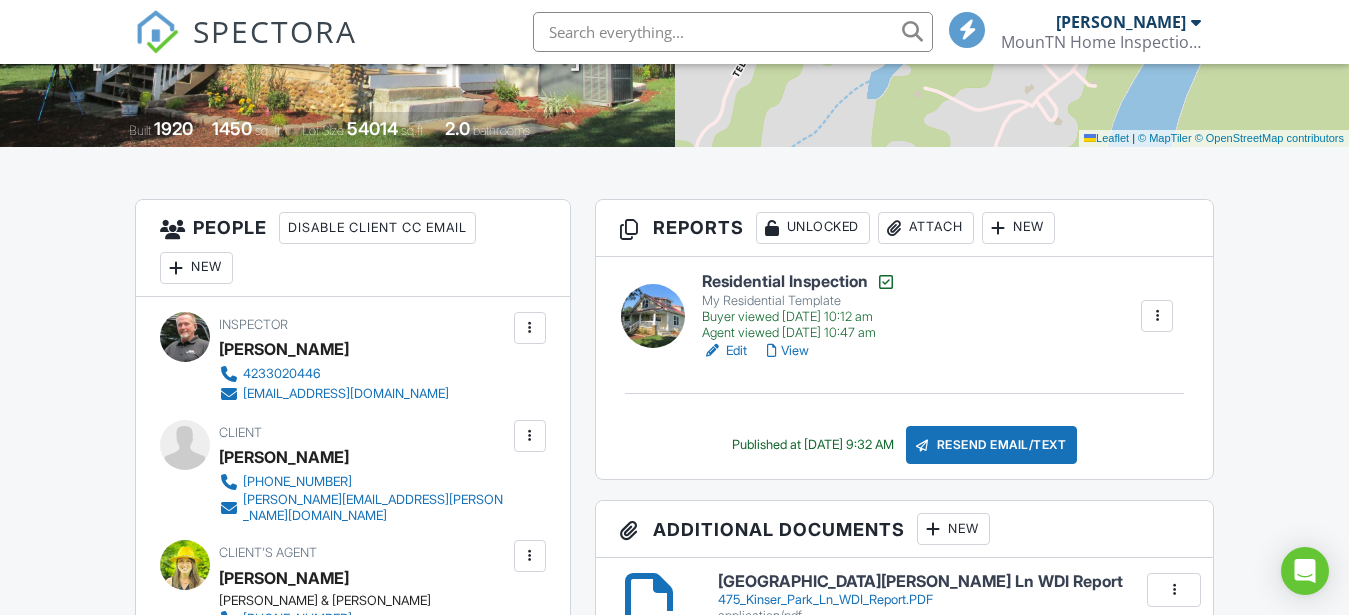 click on "New" at bounding box center [953, 529] 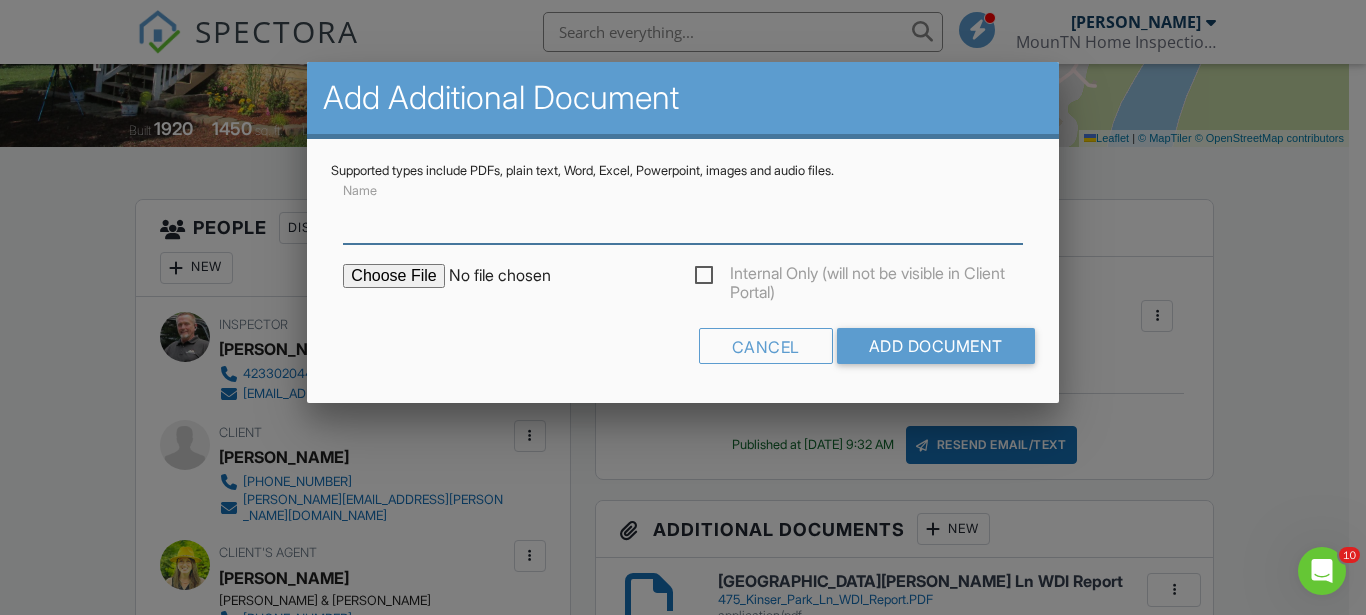 scroll, scrollTop: 0, scrollLeft: 0, axis: both 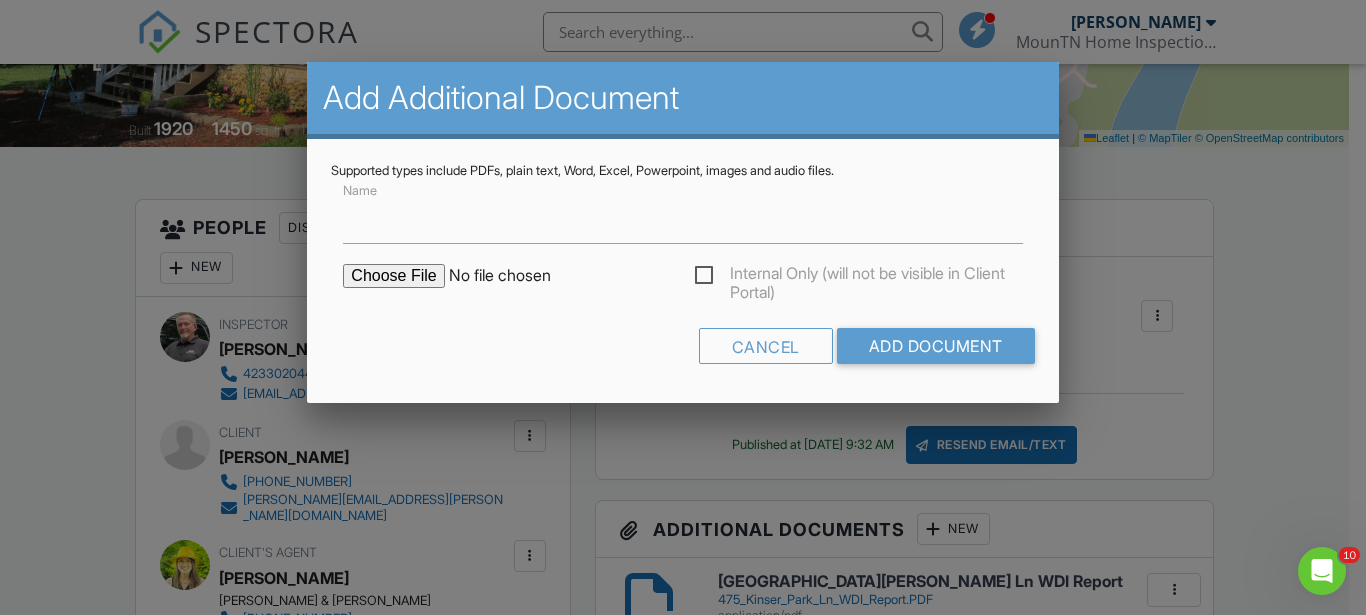 click at bounding box center [513, 276] 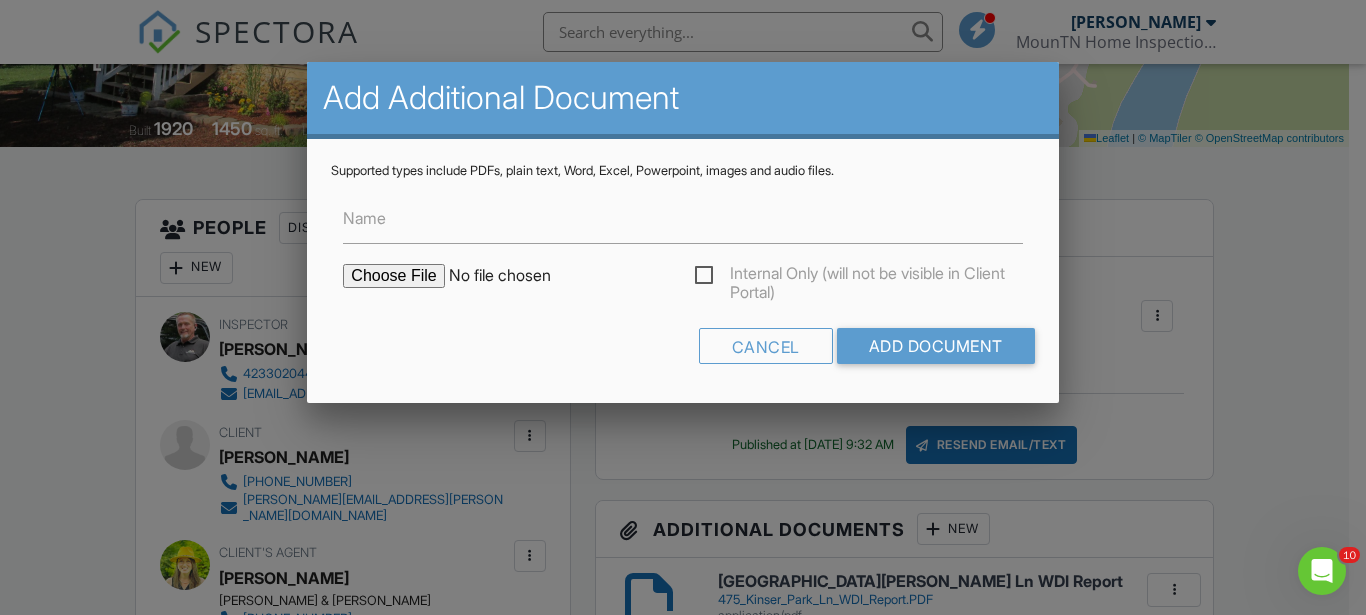 type on "C:\fakepath\MoldReport_53001040_475 Kinser Park Ln_070425.pdf" 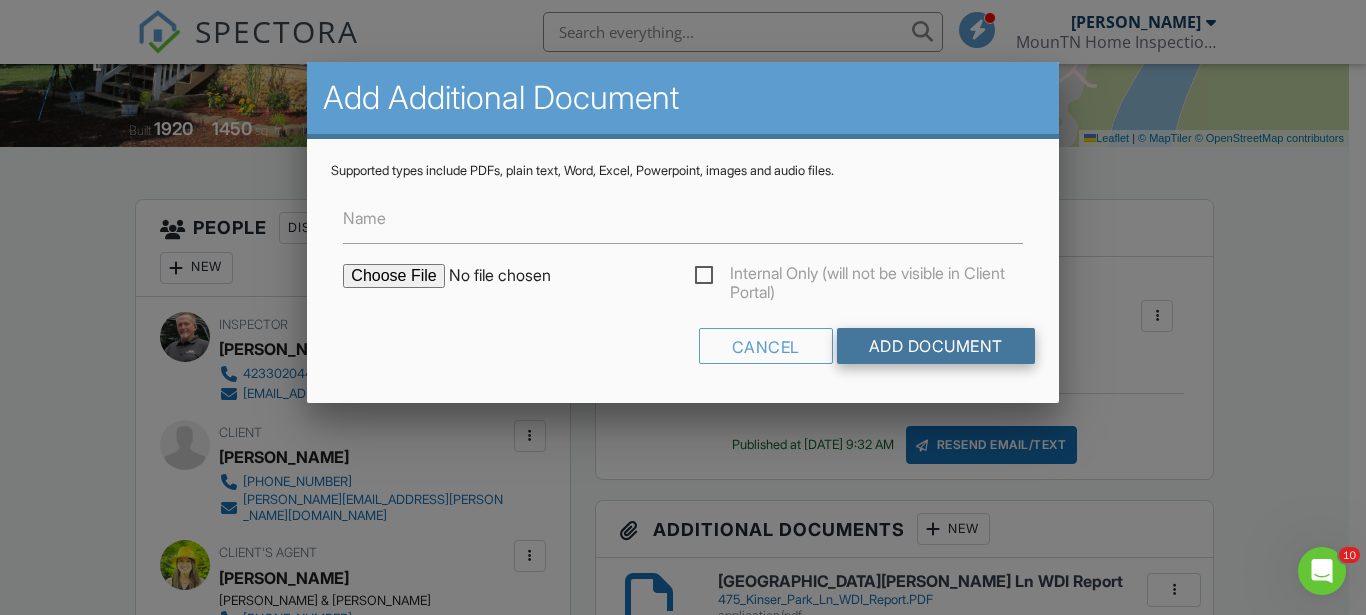 click on "Add Document" at bounding box center (936, 346) 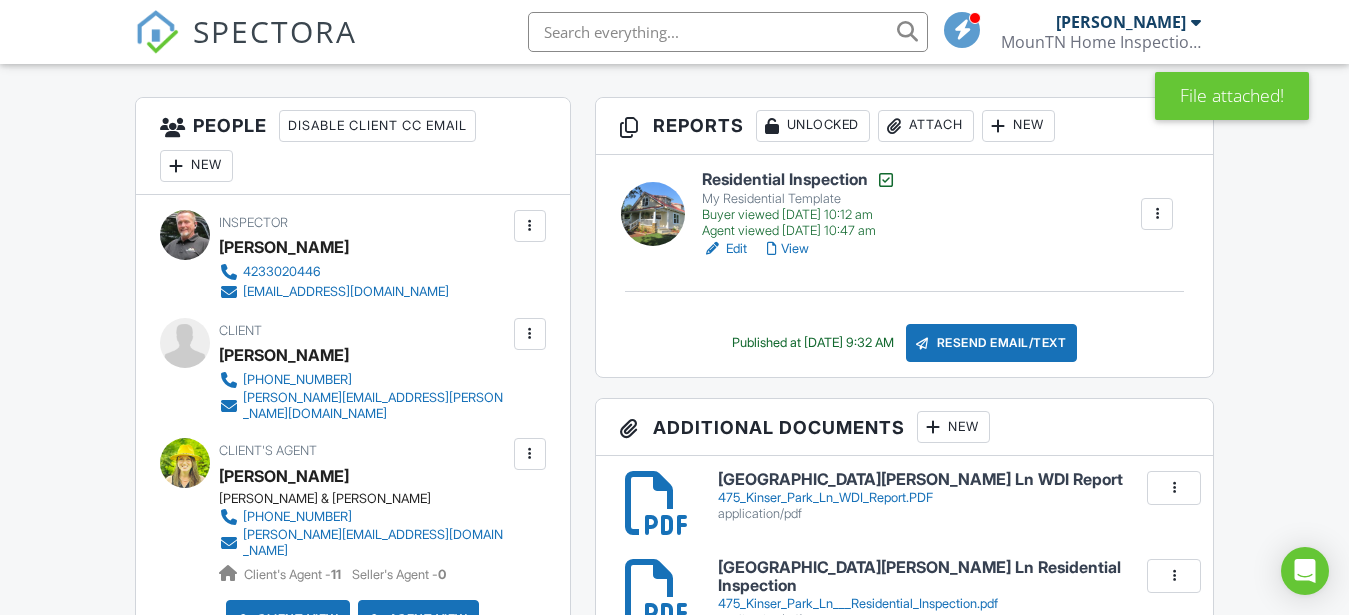 scroll, scrollTop: 510, scrollLeft: 0, axis: vertical 